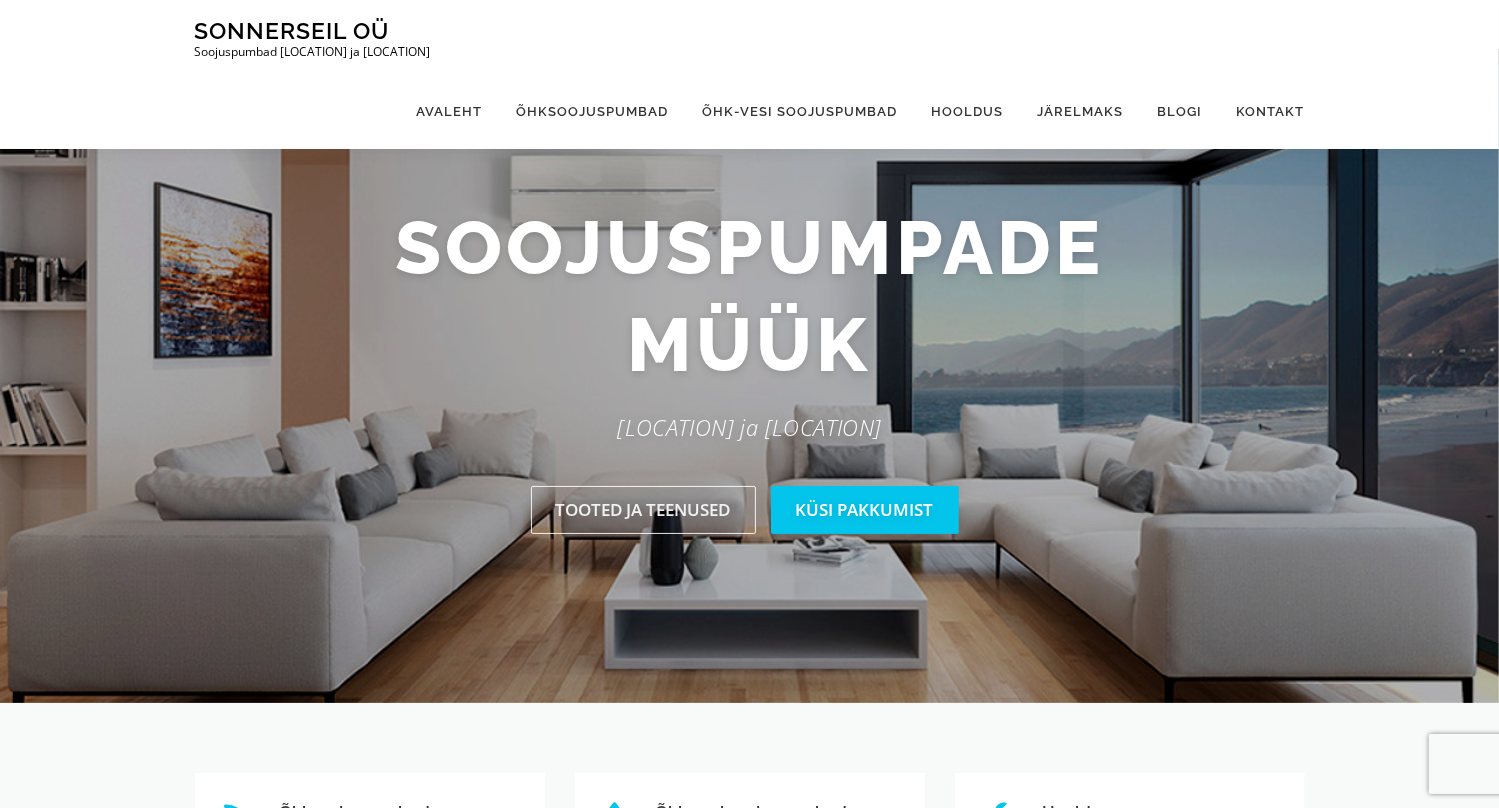 scroll, scrollTop: 0, scrollLeft: 0, axis: both 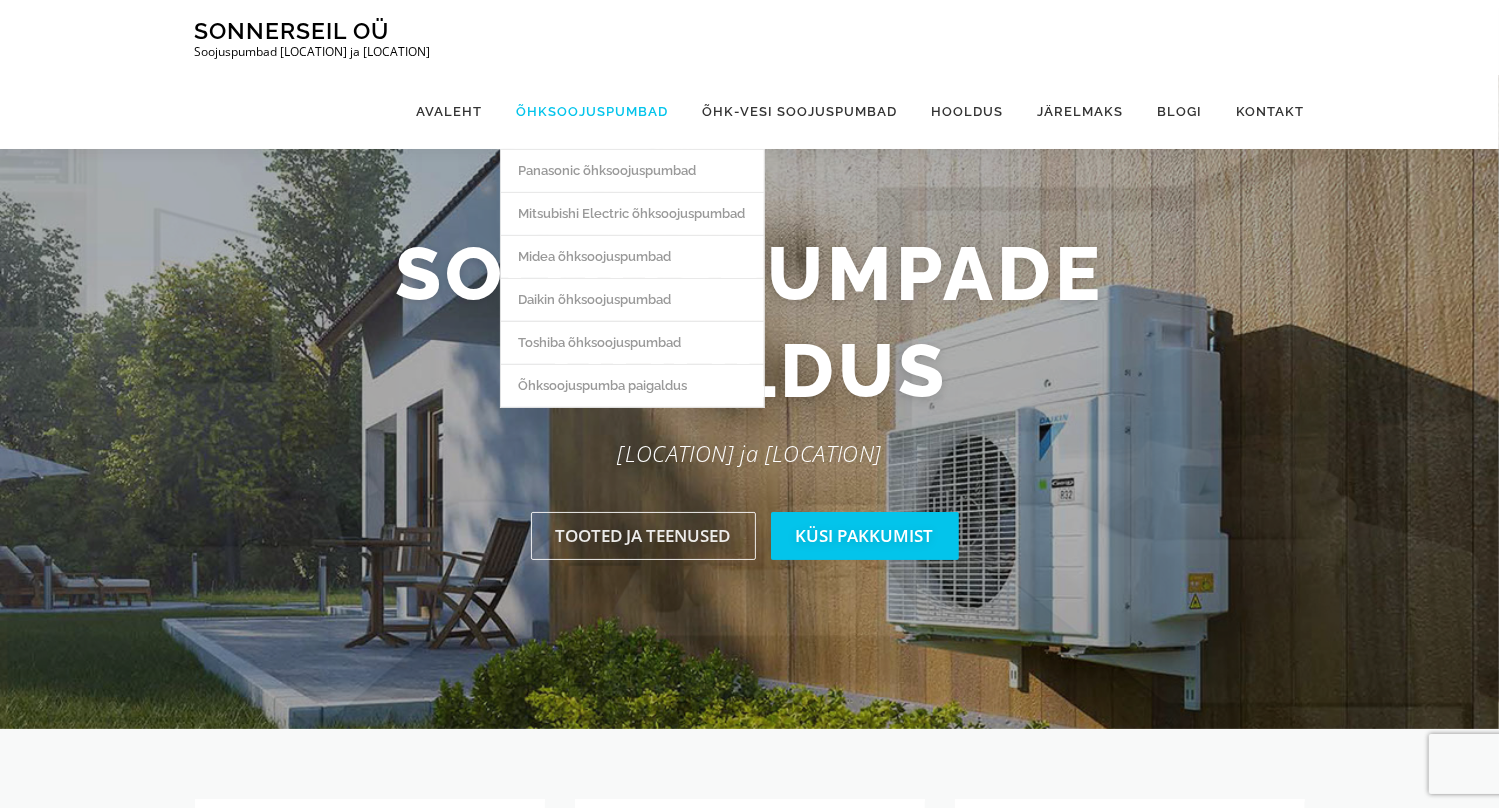 click on "Õhksoojuspumbad" at bounding box center [593, 111] 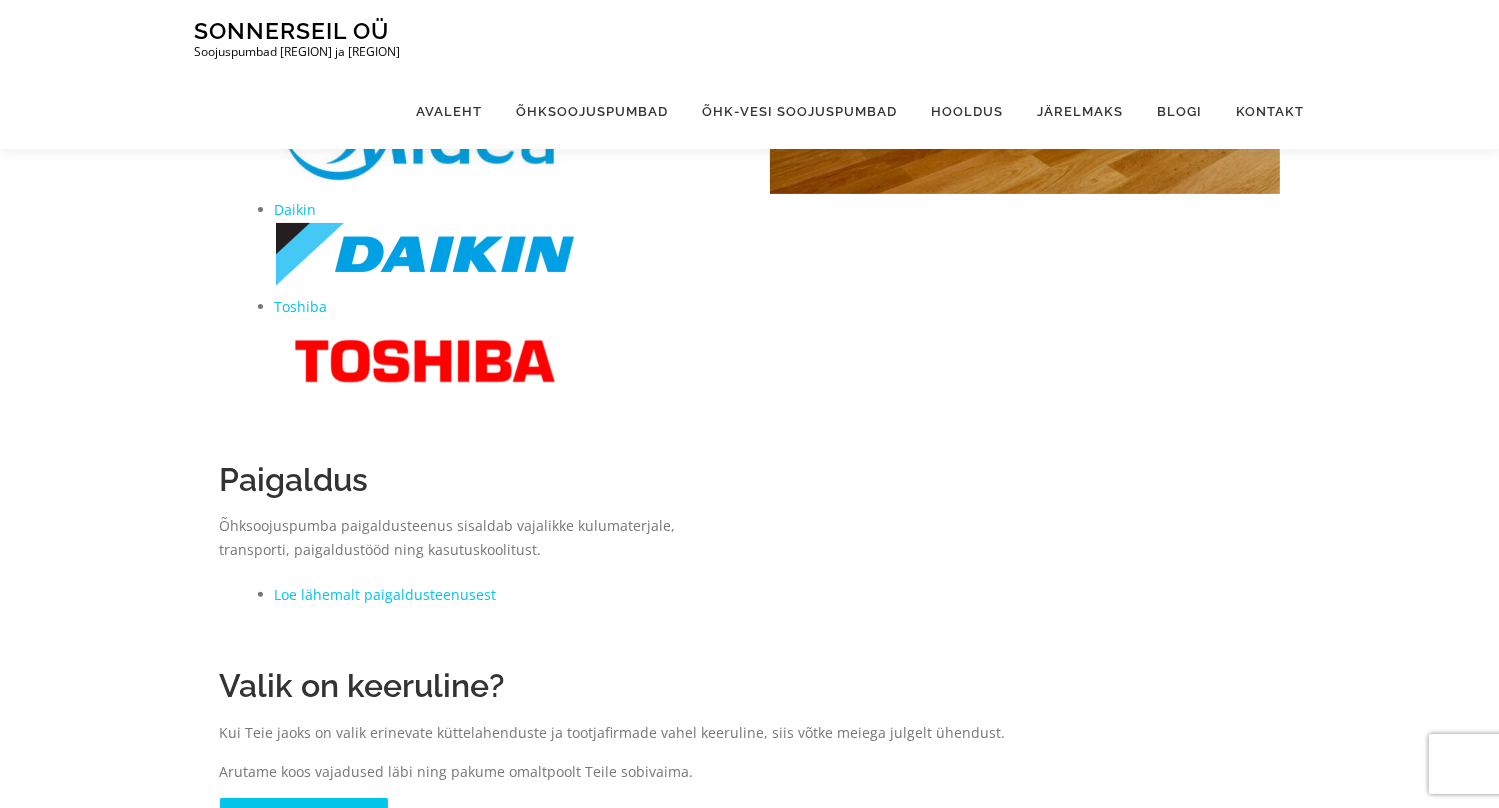 scroll, scrollTop: 647, scrollLeft: 0, axis: vertical 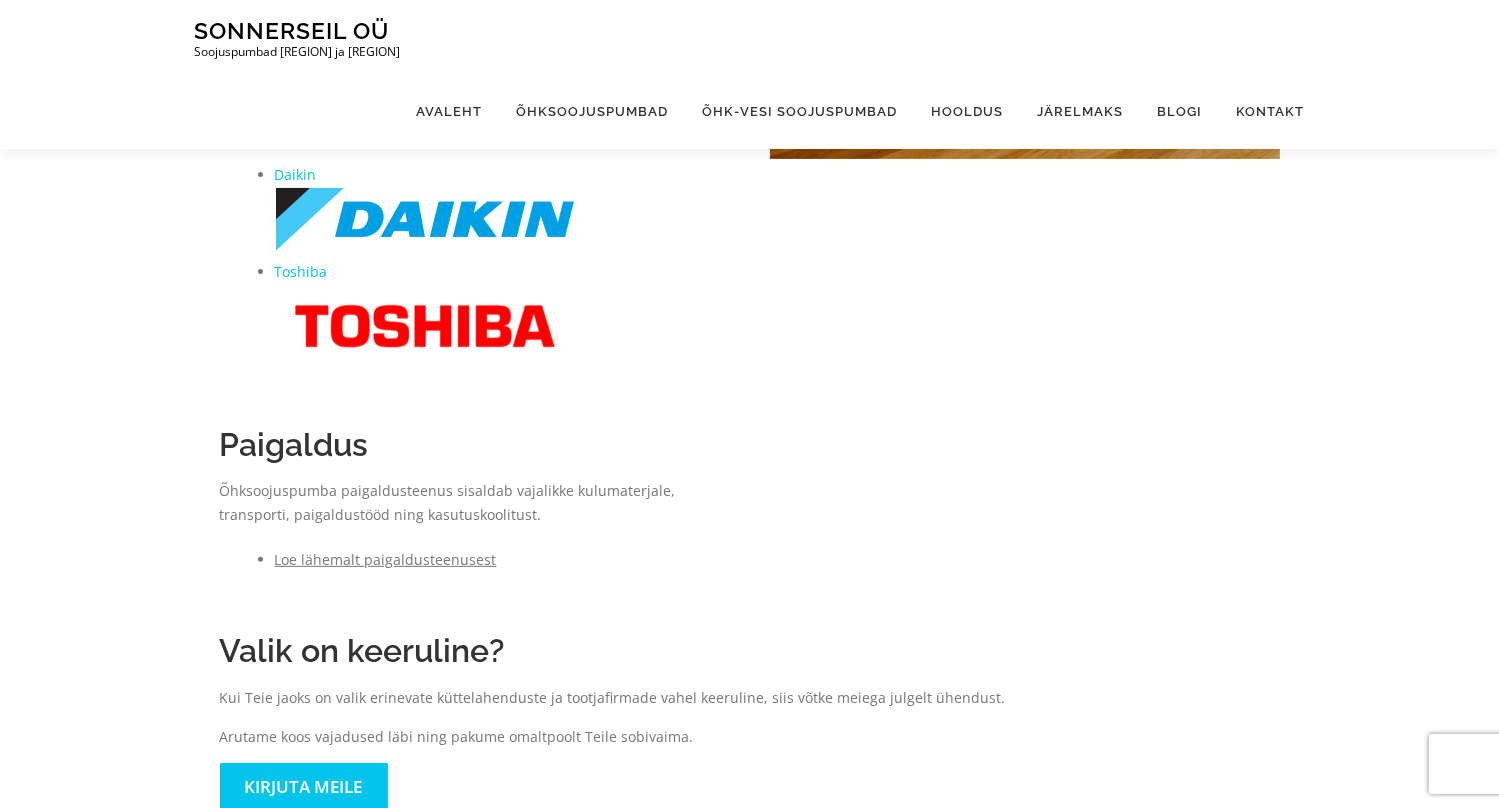 click on "Loe lähemalt paigaldusteenusest" at bounding box center (386, 559) 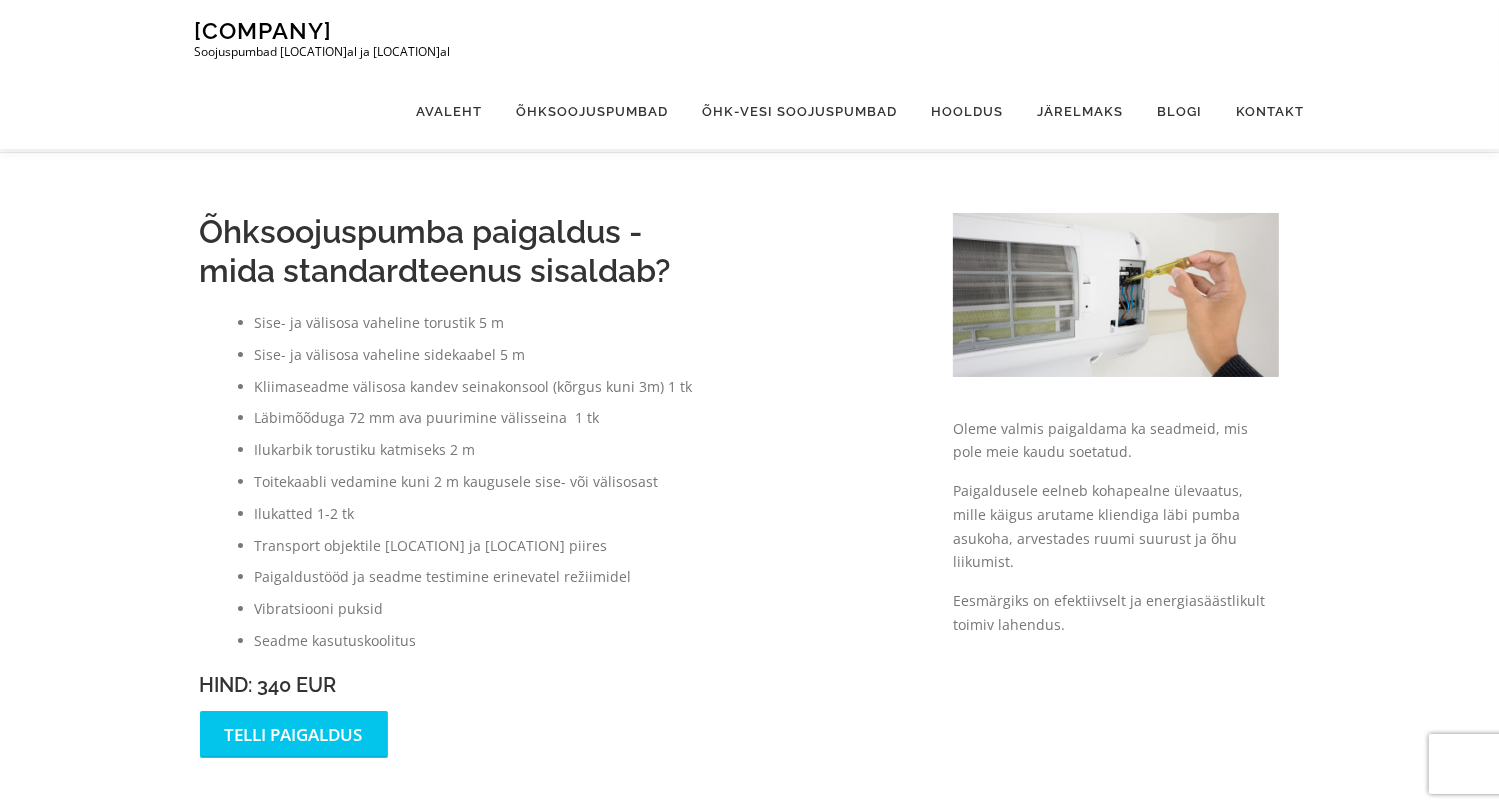 scroll, scrollTop: 0, scrollLeft: 0, axis: both 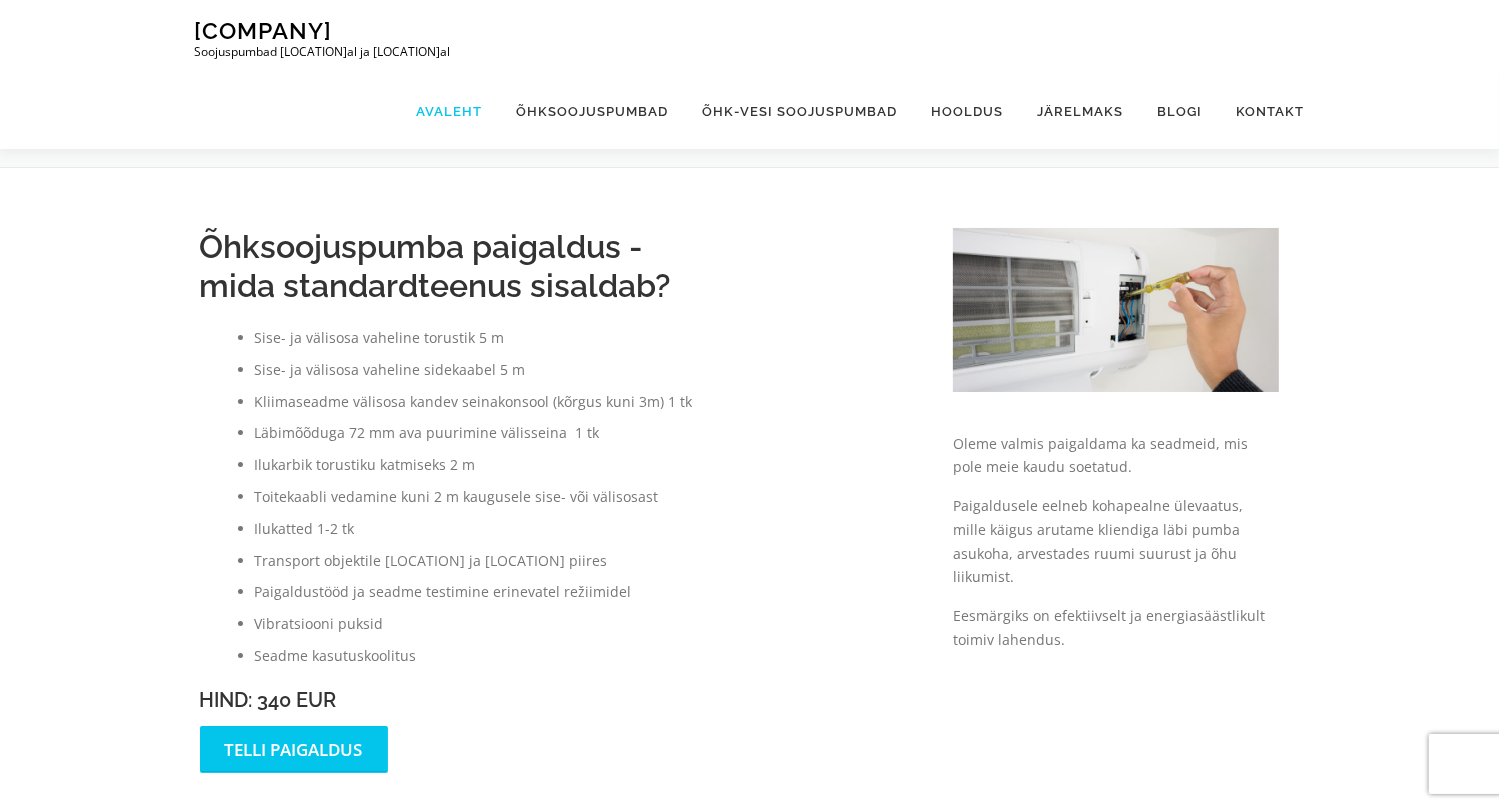click on "Avaleht" at bounding box center [450, 111] 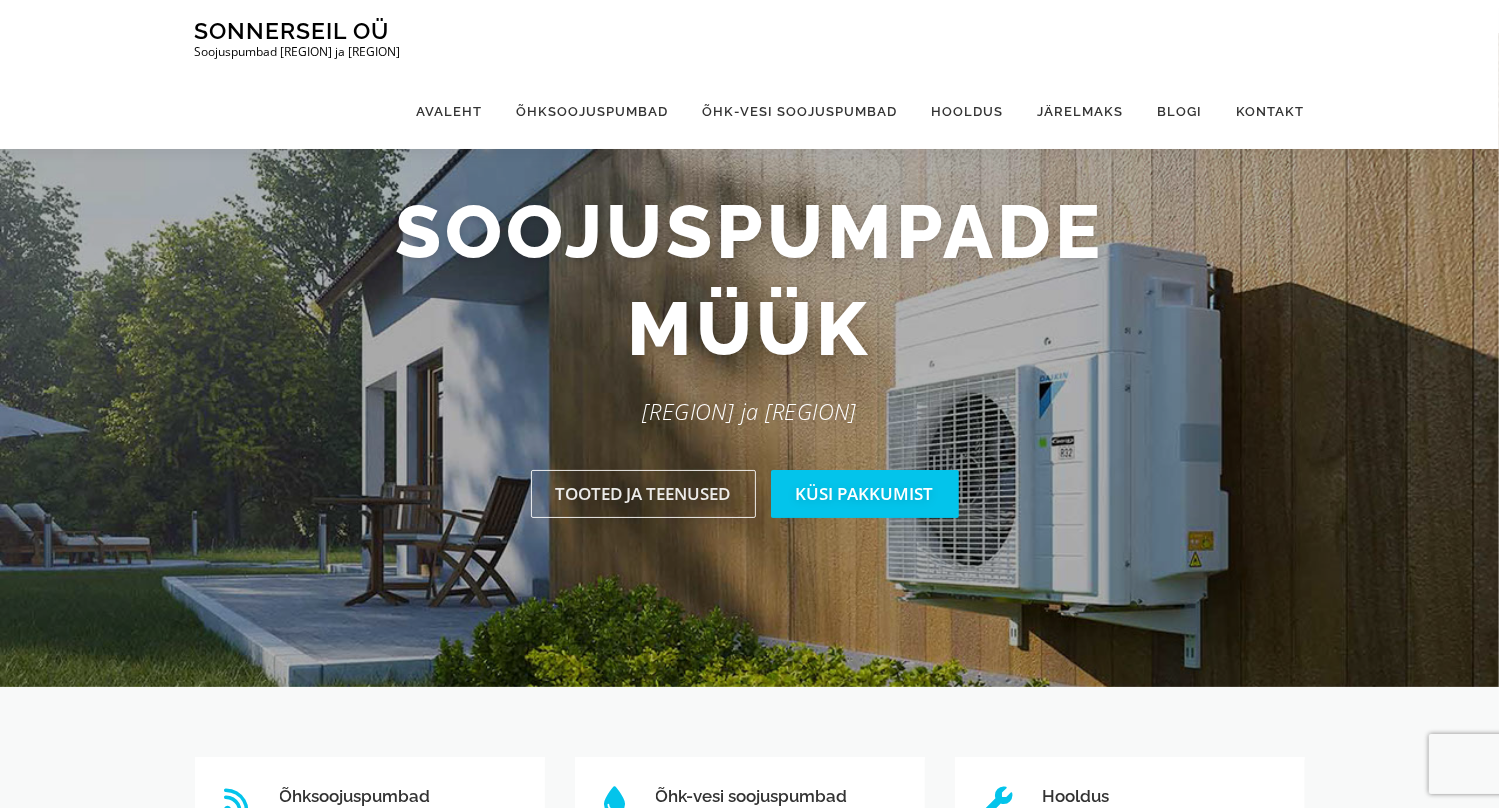 scroll, scrollTop: 37, scrollLeft: 0, axis: vertical 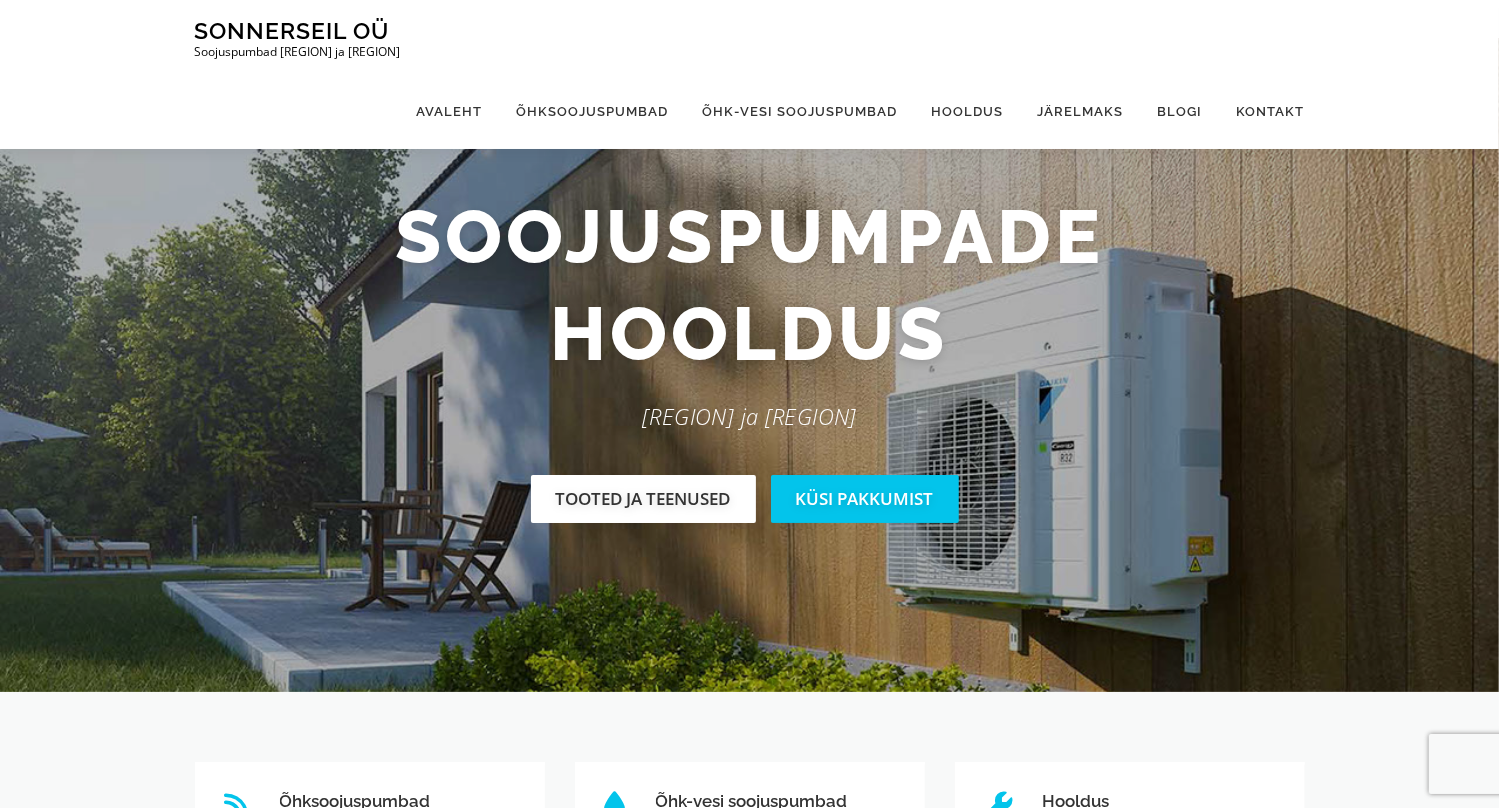 click on "Tooted ja teenused" at bounding box center (643, 498) 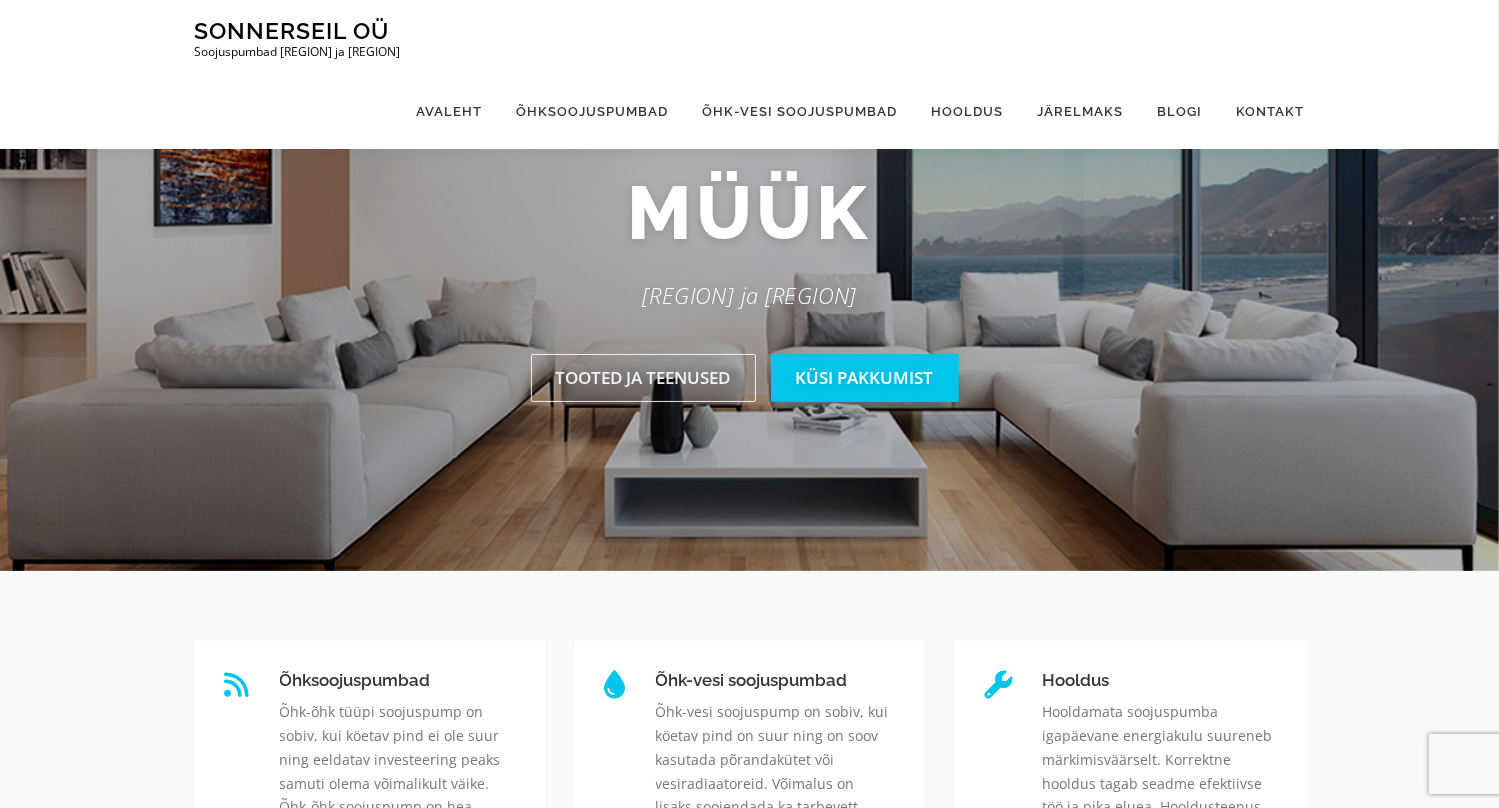 scroll, scrollTop: 153, scrollLeft: 0, axis: vertical 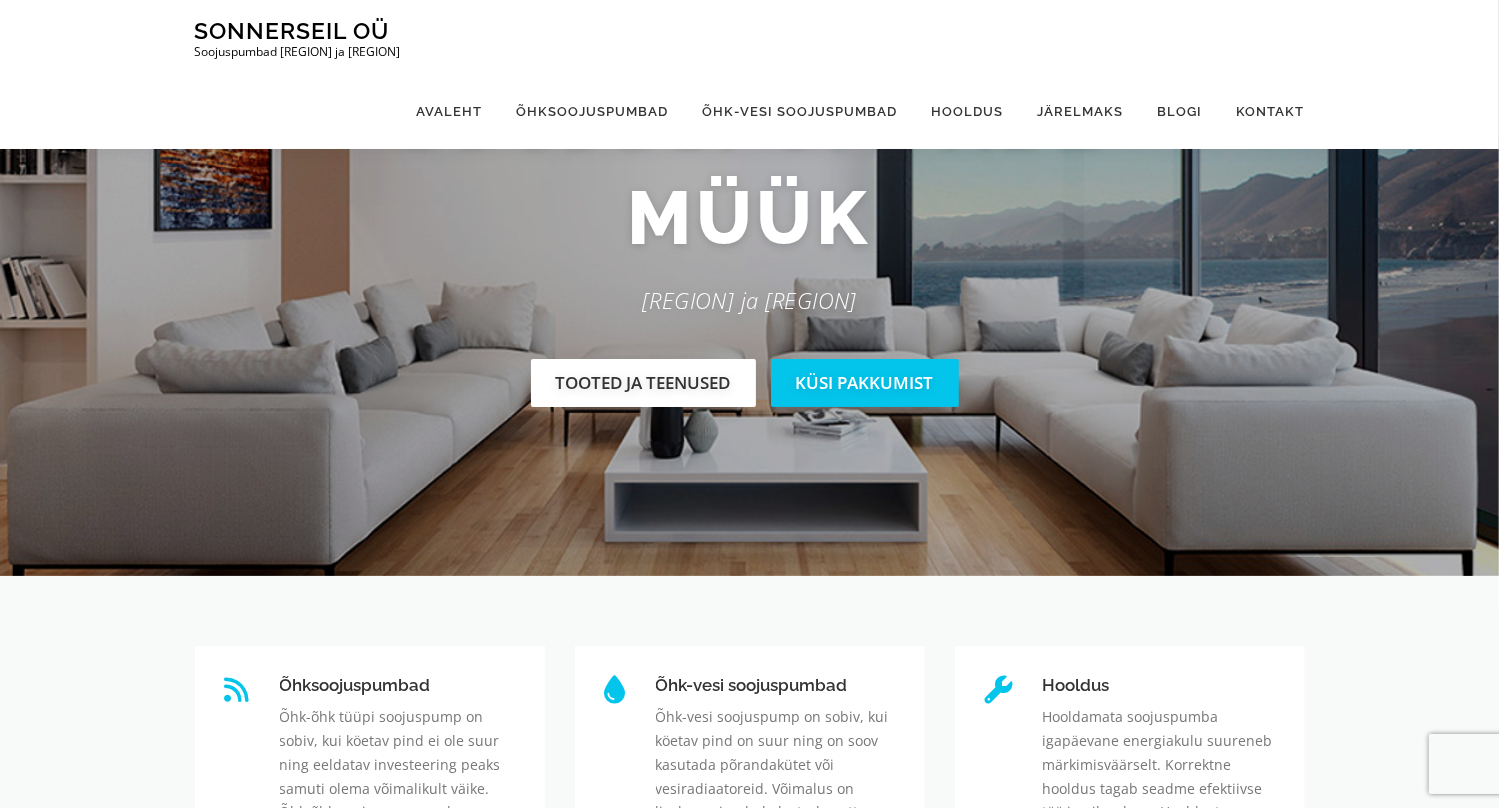 click on "Tooted ja teenused" at bounding box center [643, 382] 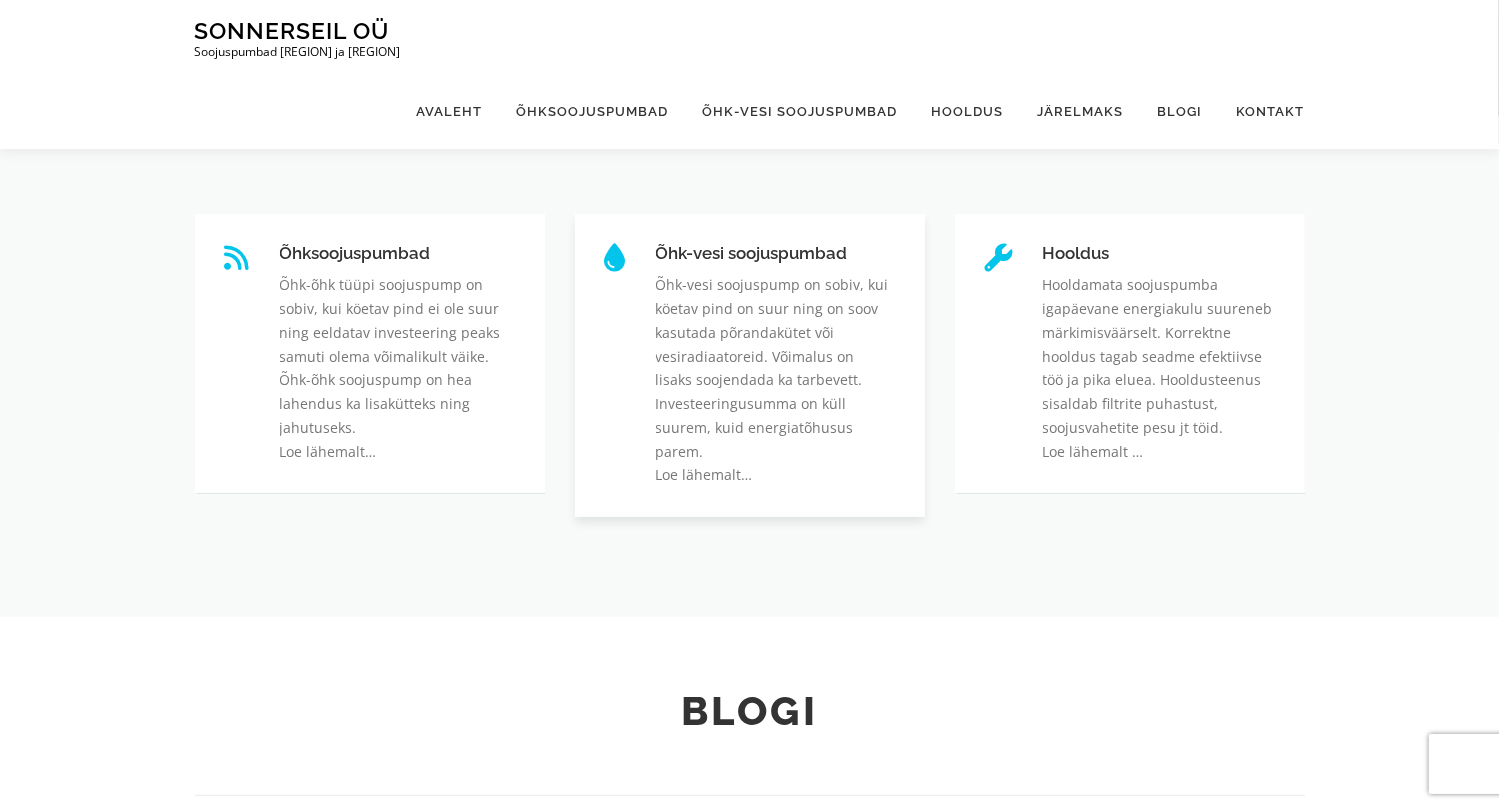 scroll, scrollTop: 653, scrollLeft: 0, axis: vertical 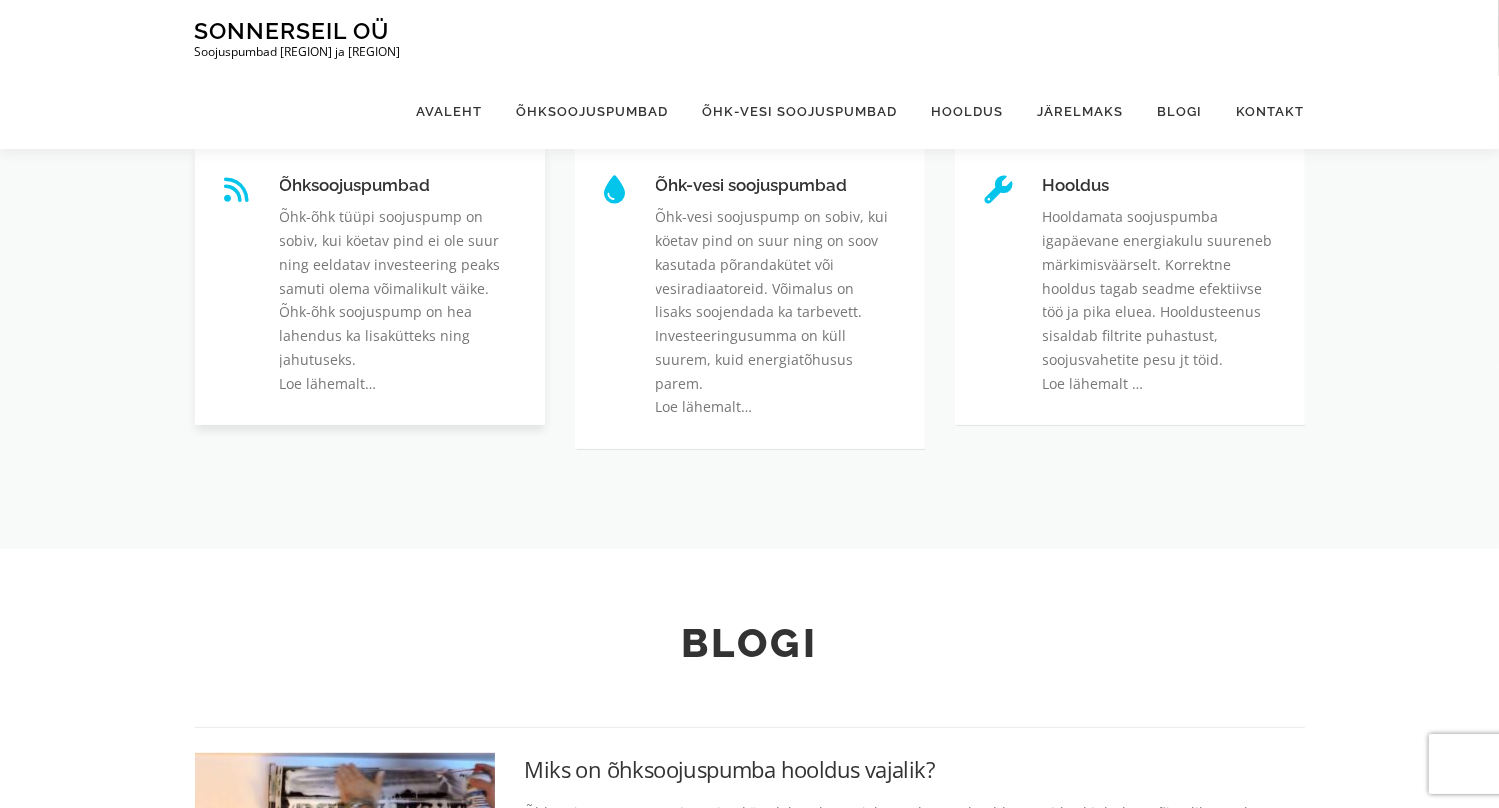 click on "Õhksoojuspumbad" at bounding box center (280, 176) 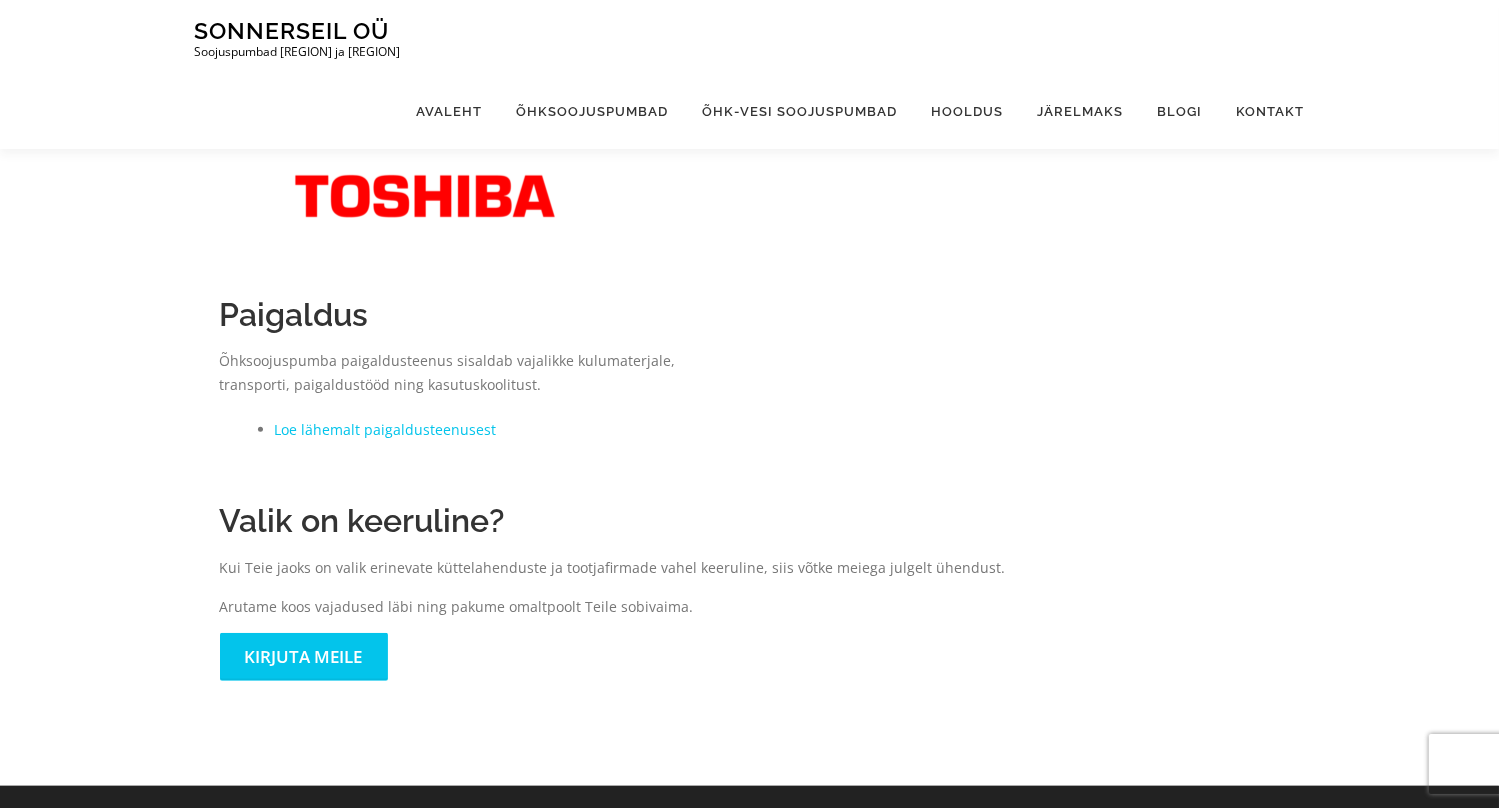 scroll, scrollTop: 800, scrollLeft: 0, axis: vertical 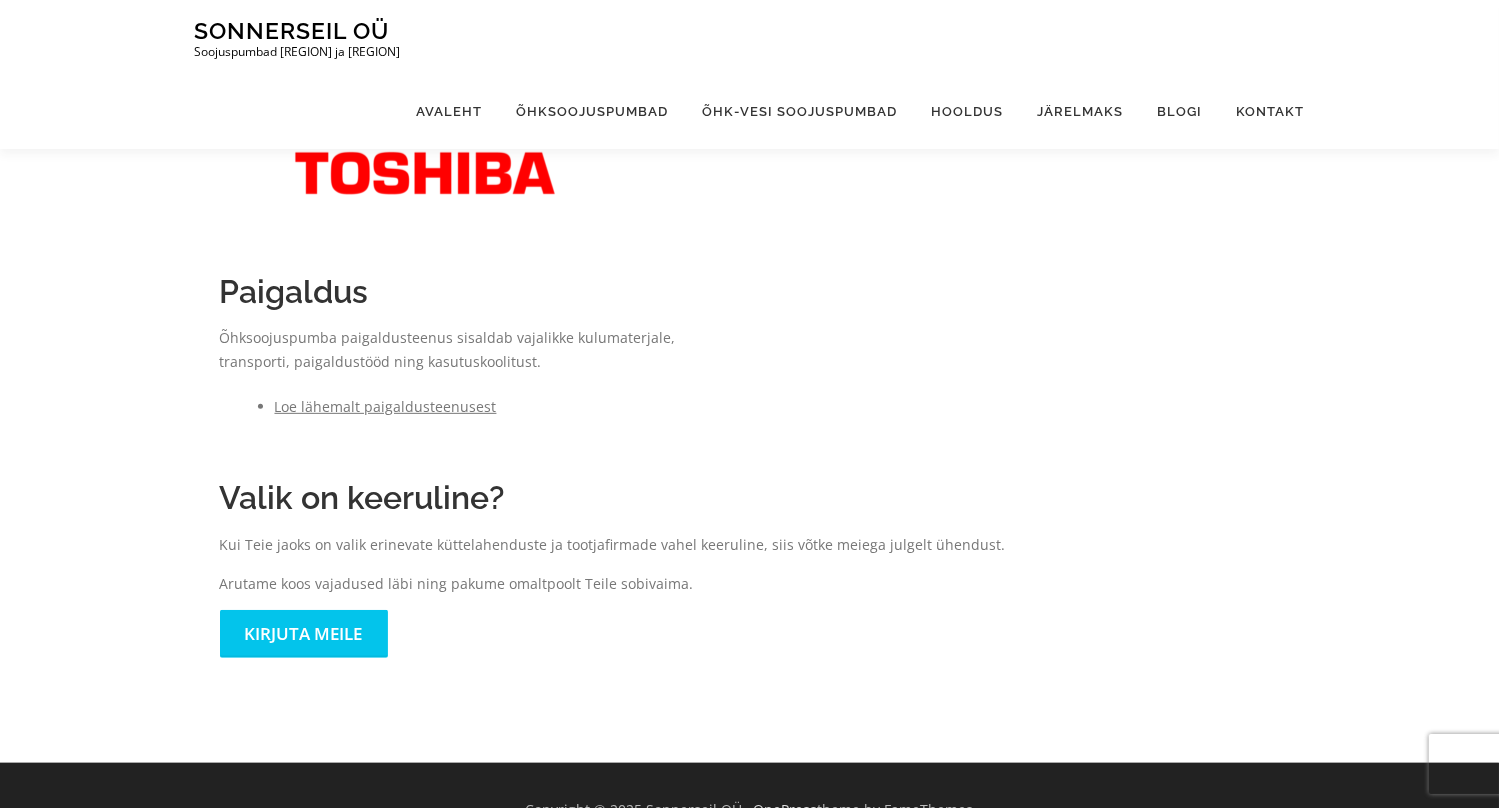 click on "Loe lähemalt paigaldusteenusest" at bounding box center (386, 406) 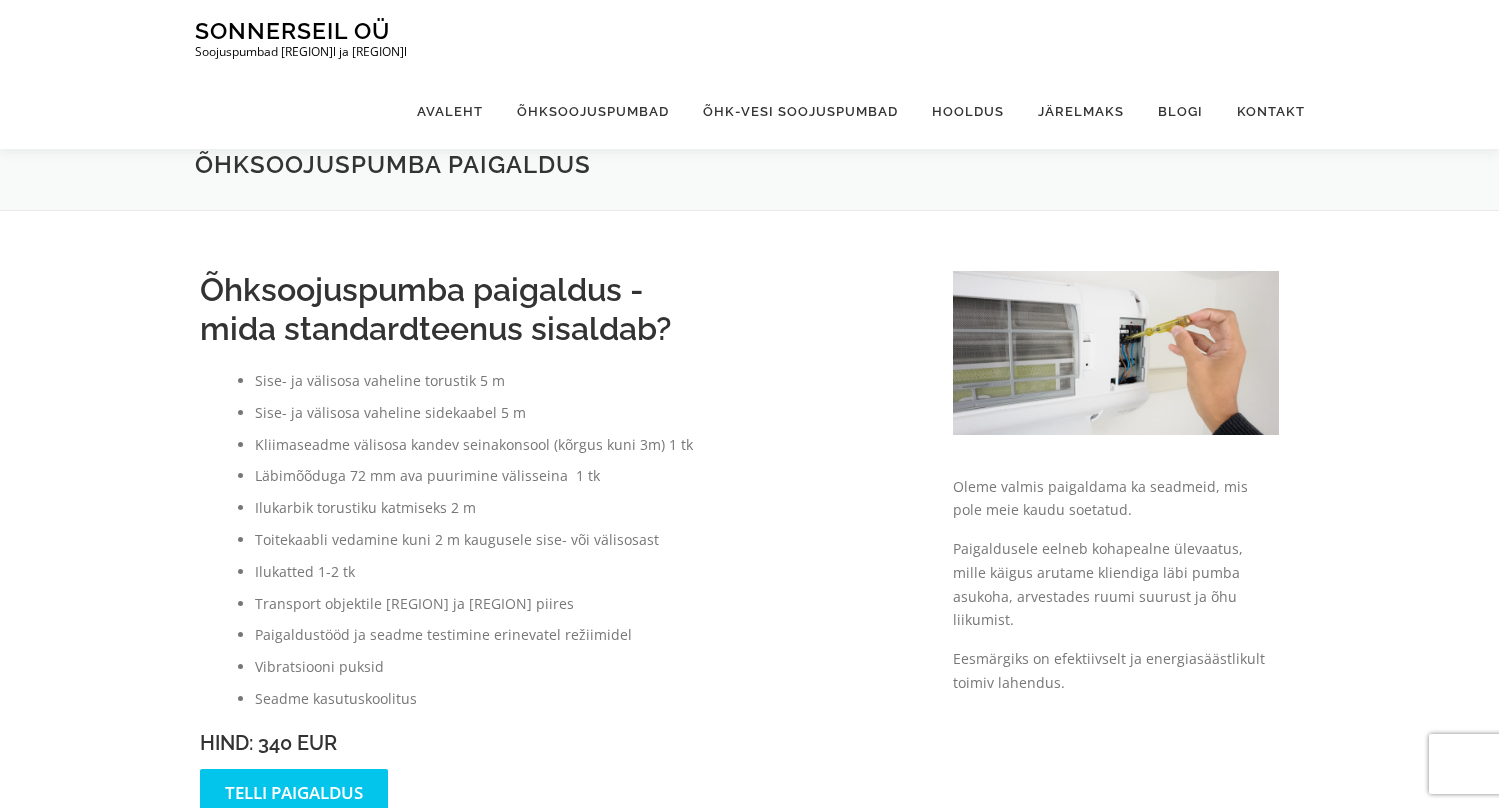 scroll, scrollTop: 0, scrollLeft: 0, axis: both 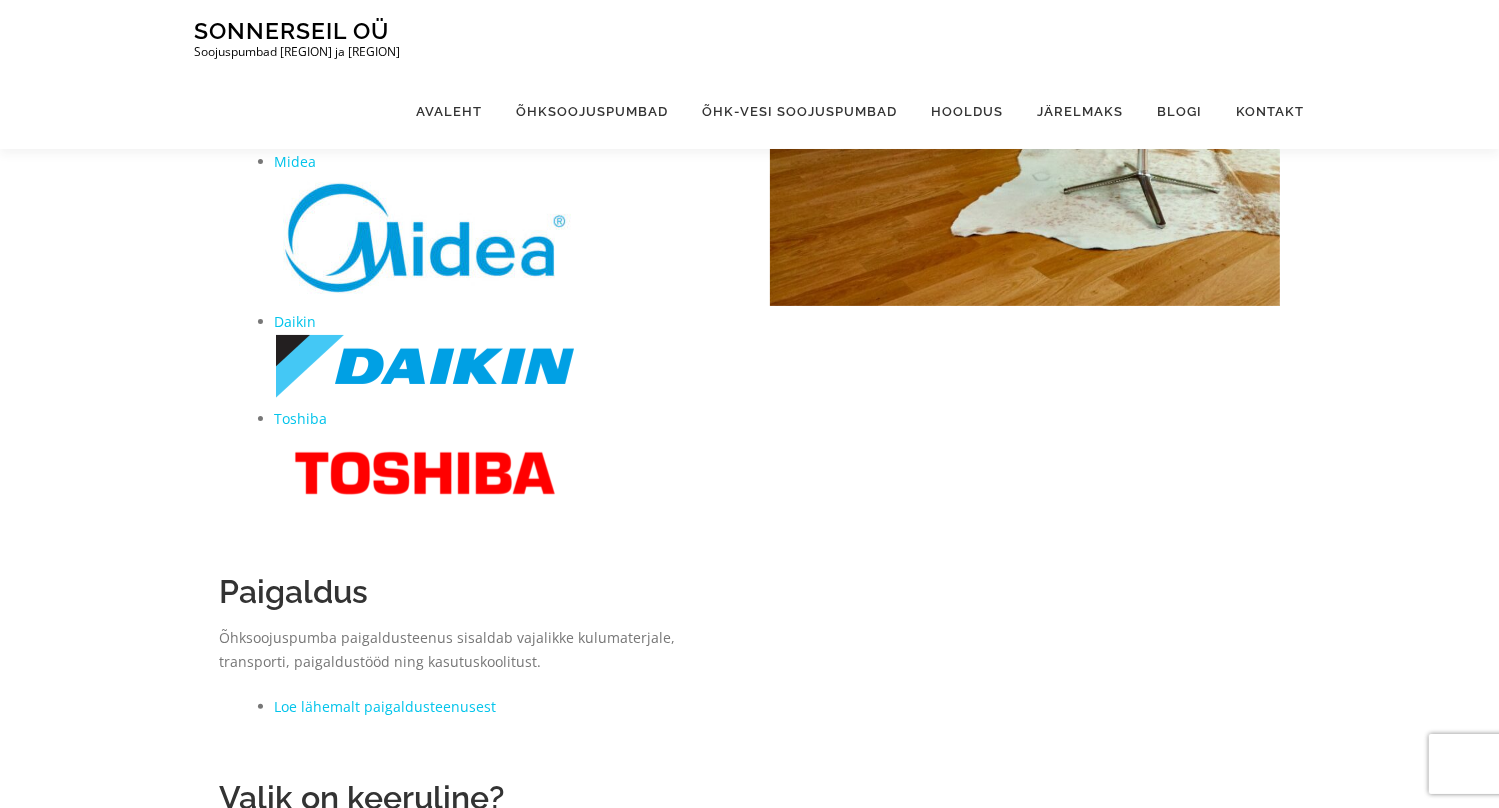 click at bounding box center (425, 366) 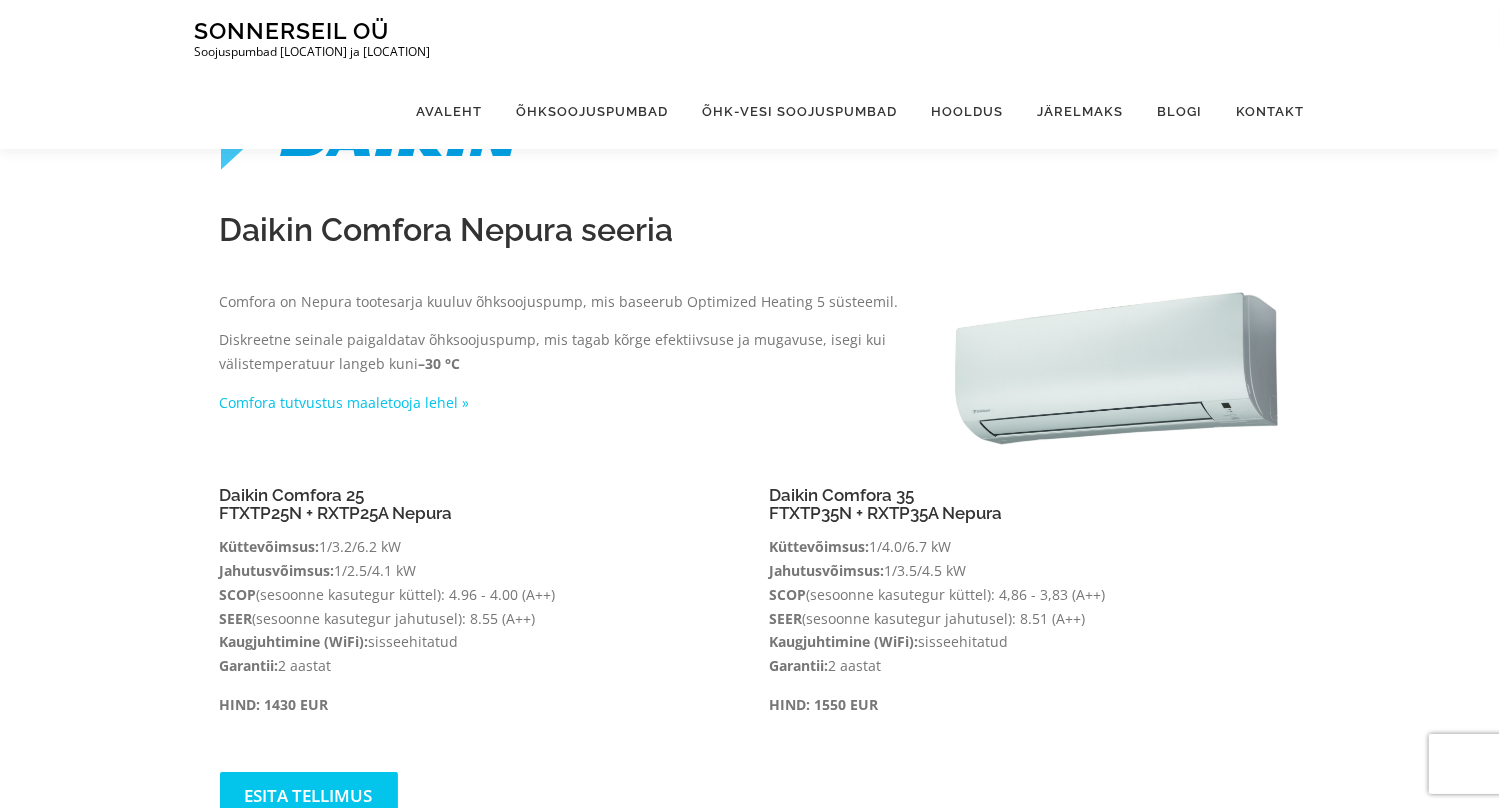 scroll, scrollTop: 0, scrollLeft: 0, axis: both 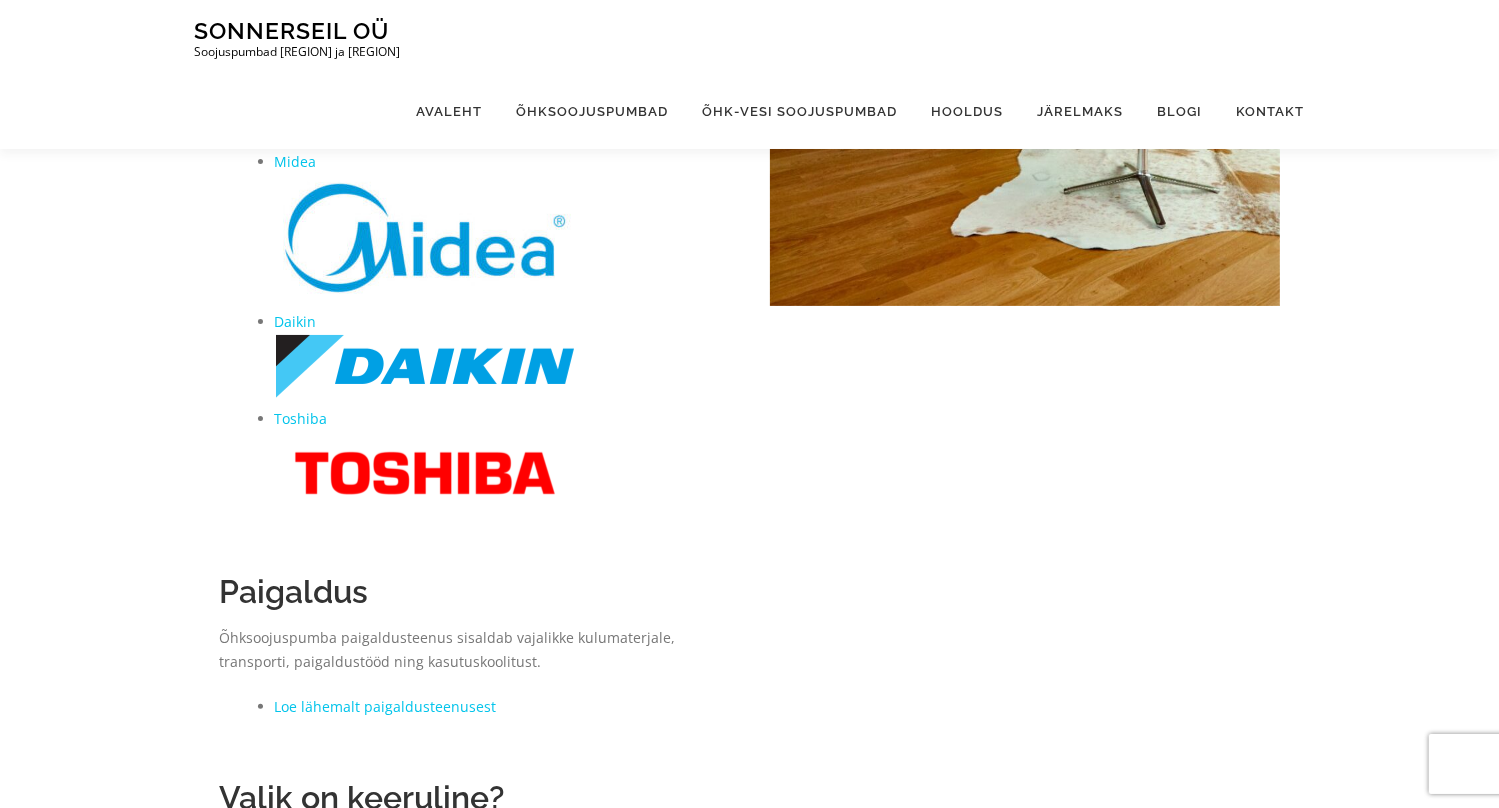 click at bounding box center [425, 471] 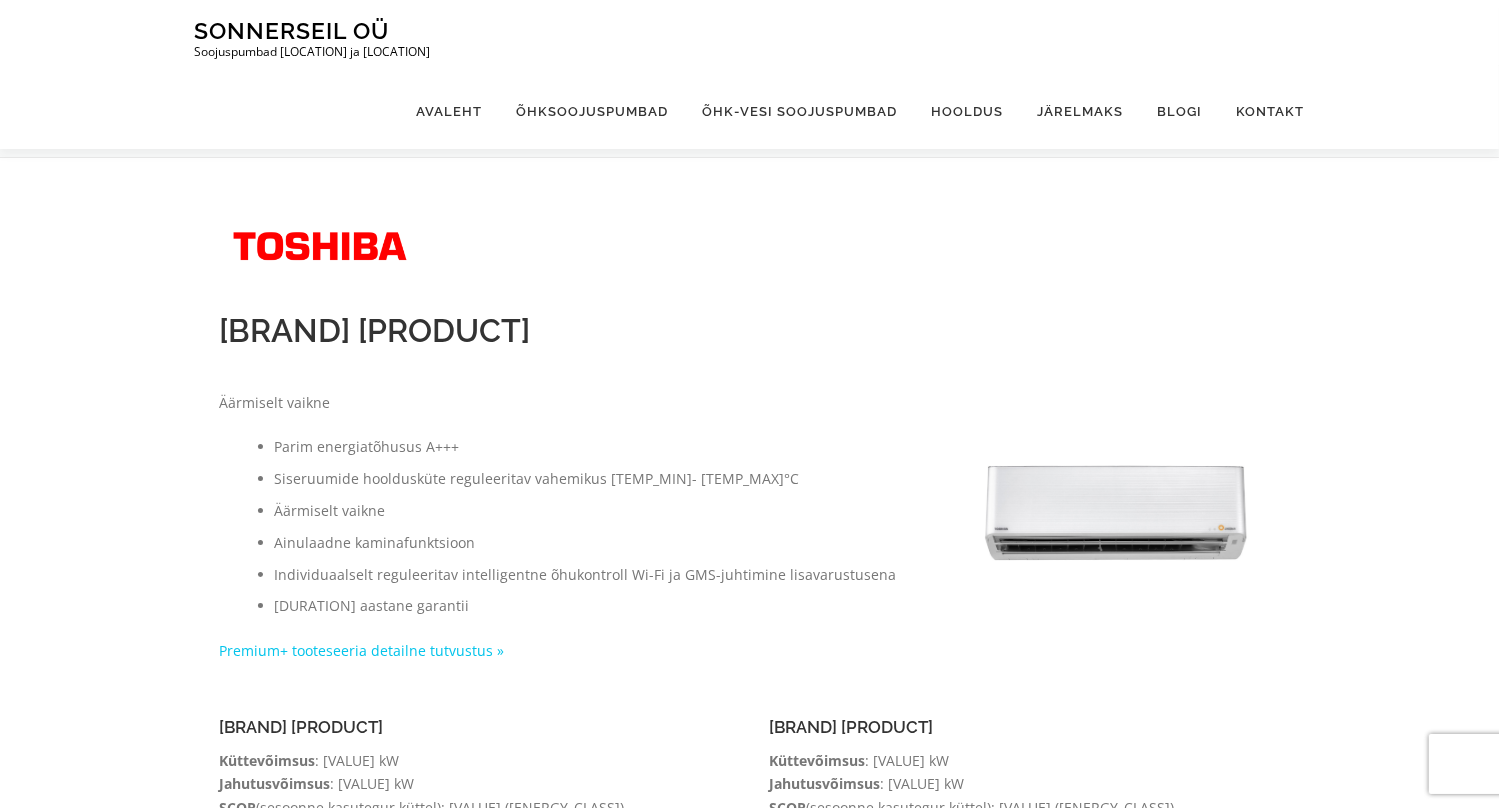 scroll, scrollTop: 0, scrollLeft: 0, axis: both 